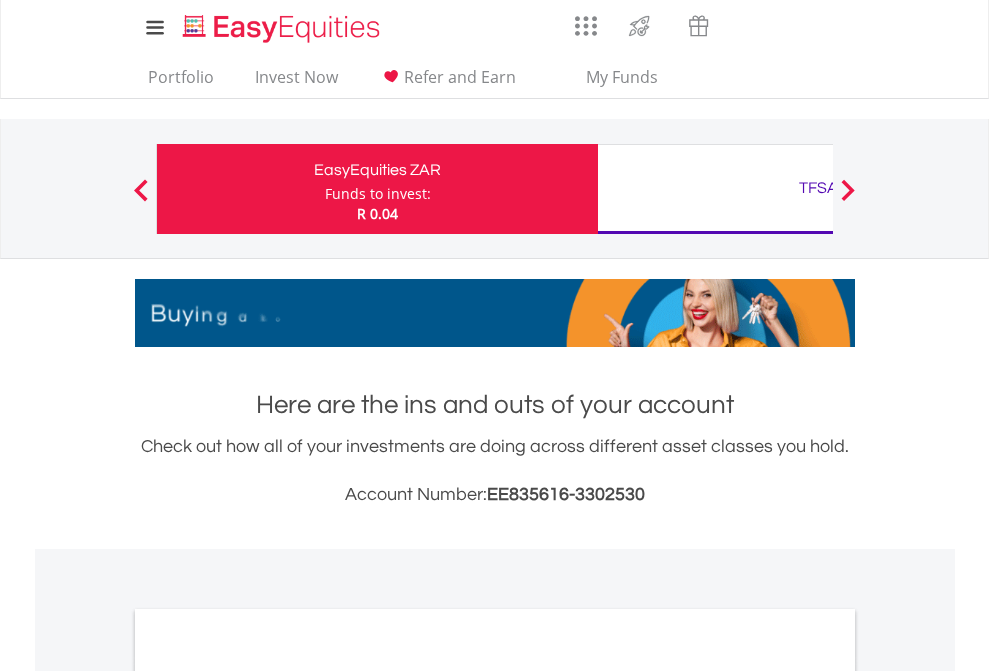 scroll, scrollTop: 0, scrollLeft: 0, axis: both 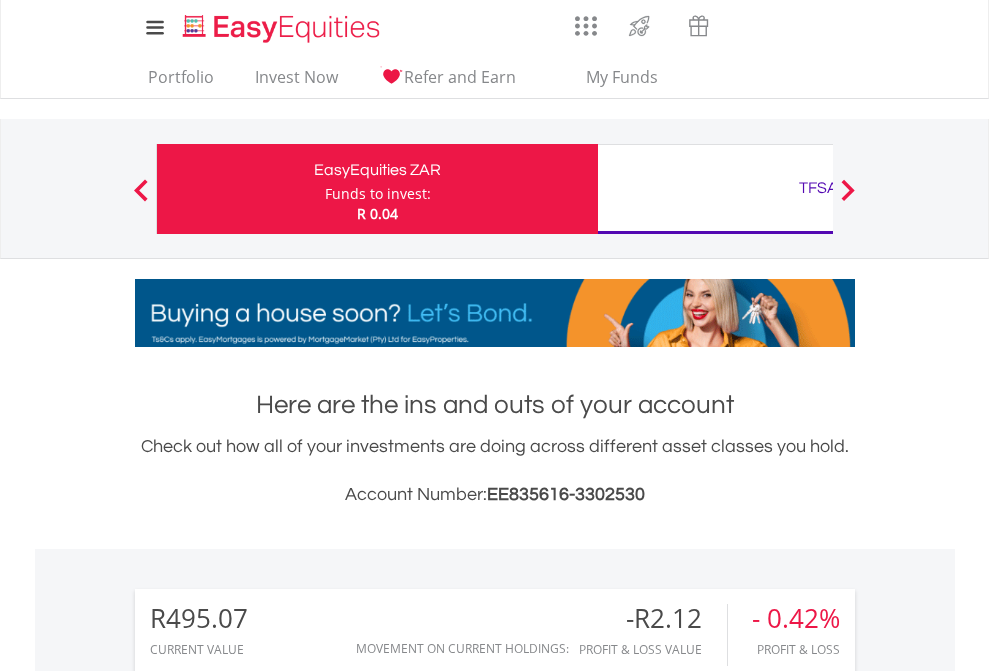 click on "Funds to invest:" at bounding box center (378, 194) 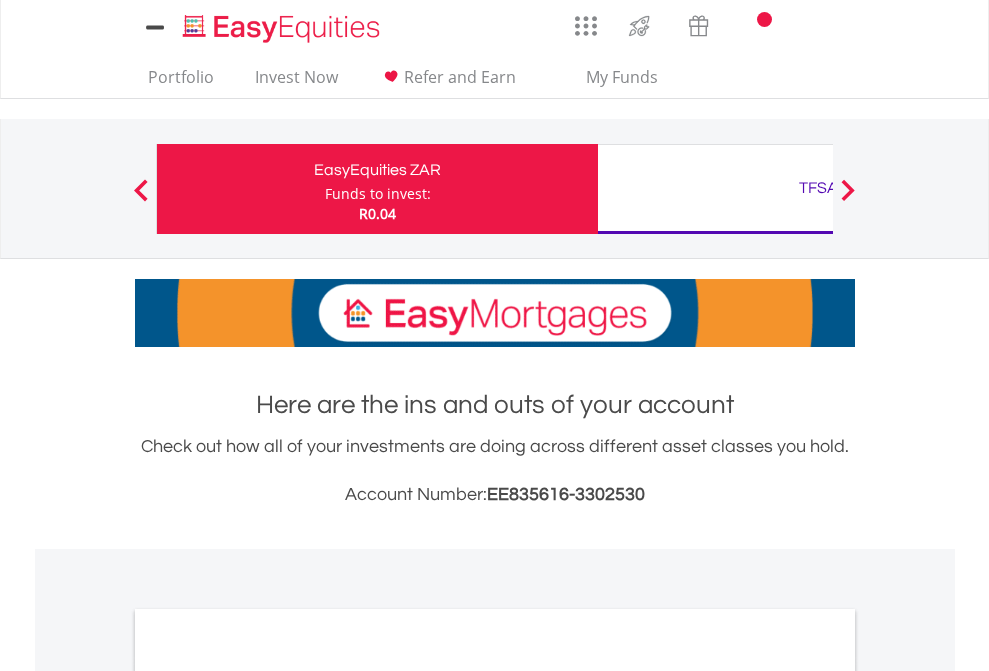 scroll, scrollTop: 0, scrollLeft: 0, axis: both 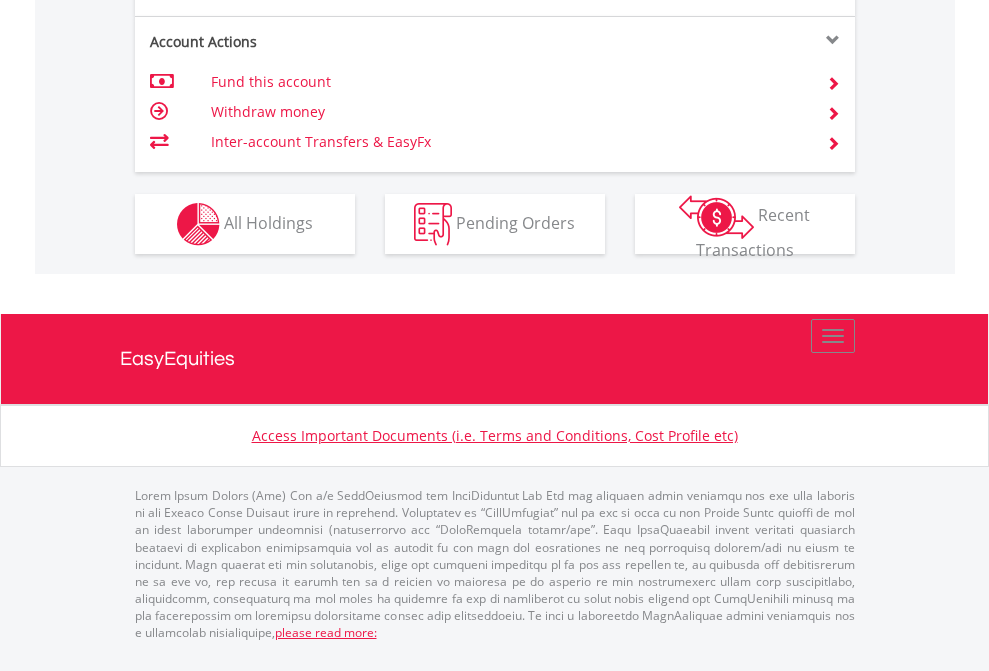 click on "Investment types" at bounding box center (706, -337) 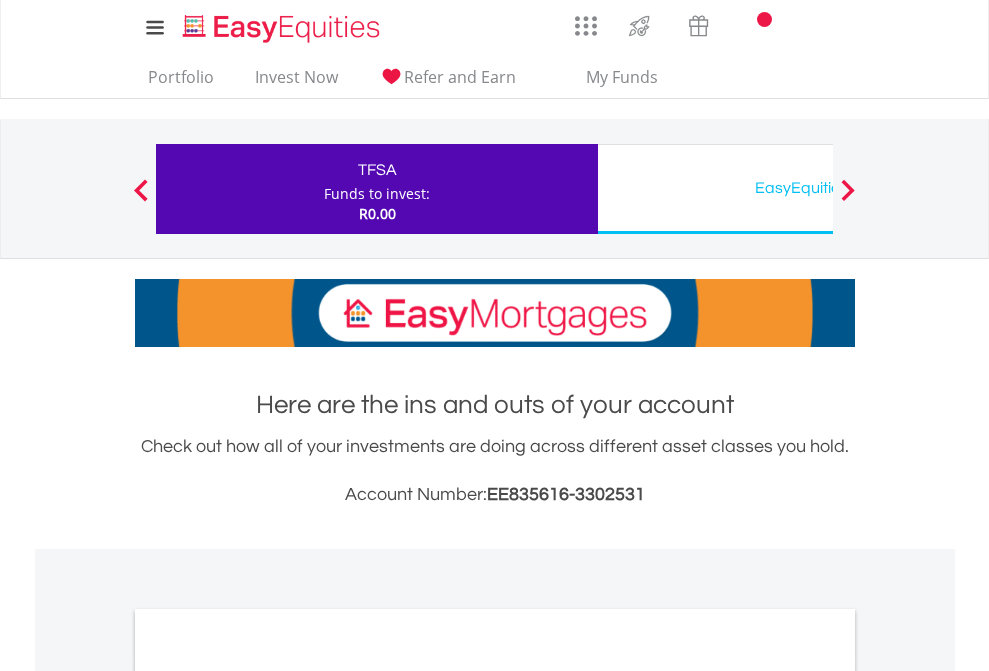 scroll, scrollTop: 0, scrollLeft: 0, axis: both 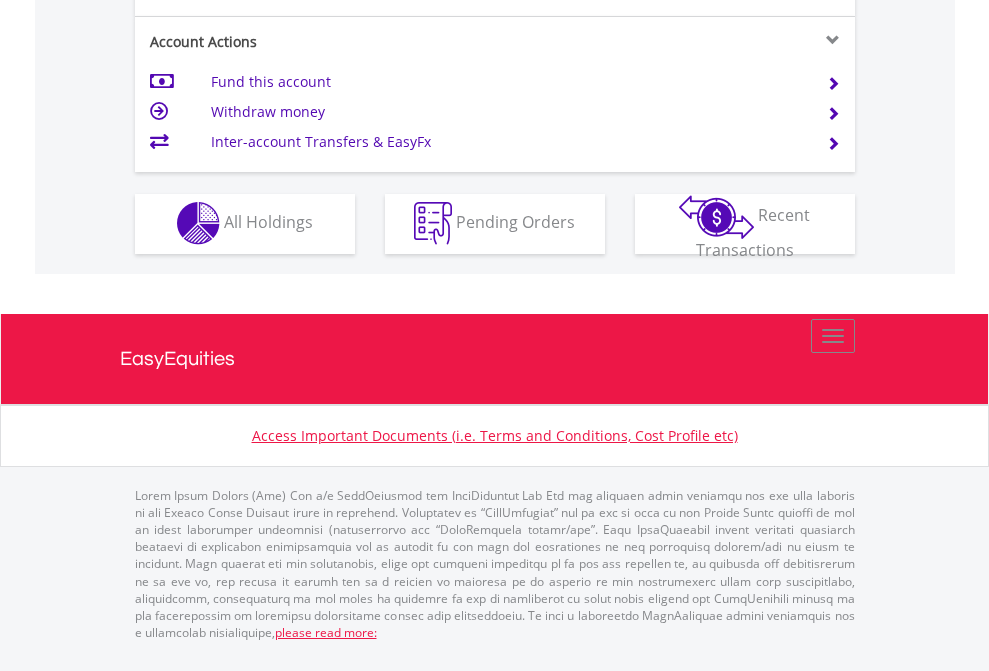 click on "Investment types" at bounding box center [706, -353] 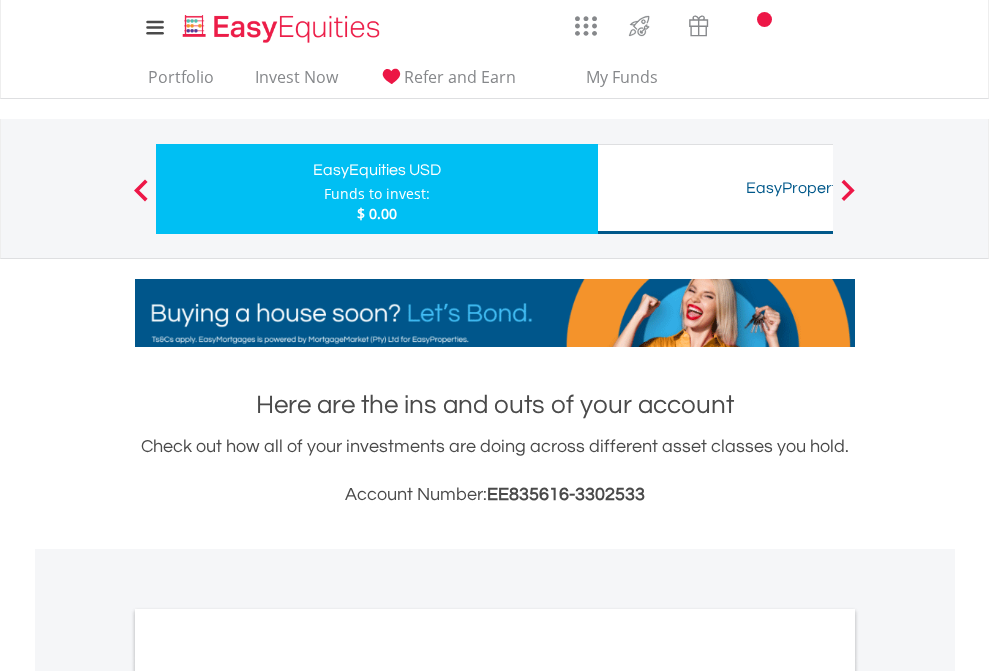 scroll, scrollTop: 0, scrollLeft: 0, axis: both 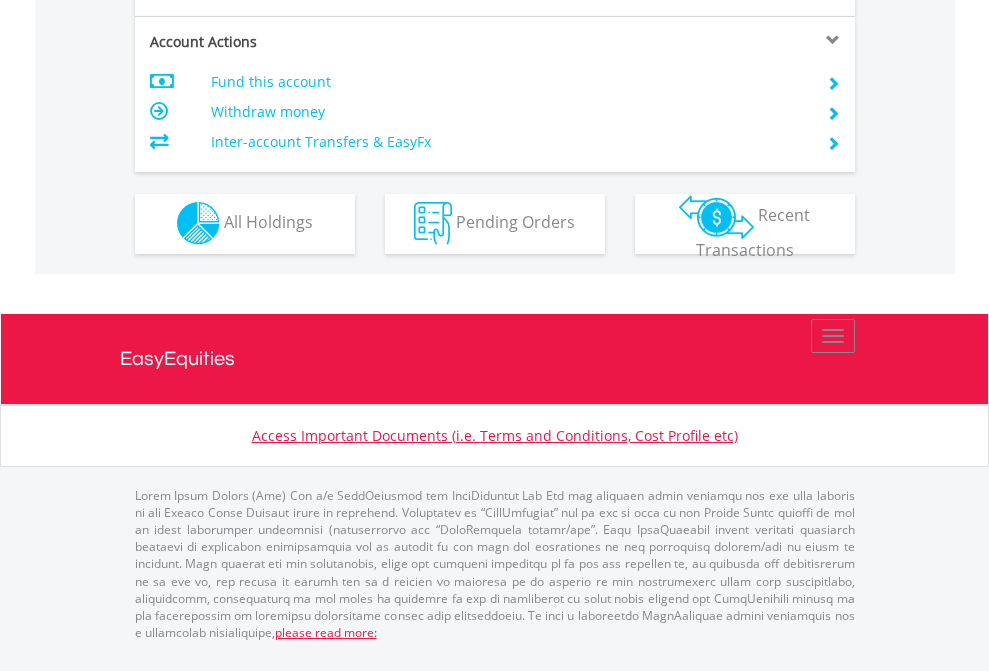 click on "Investment types" at bounding box center (706, -353) 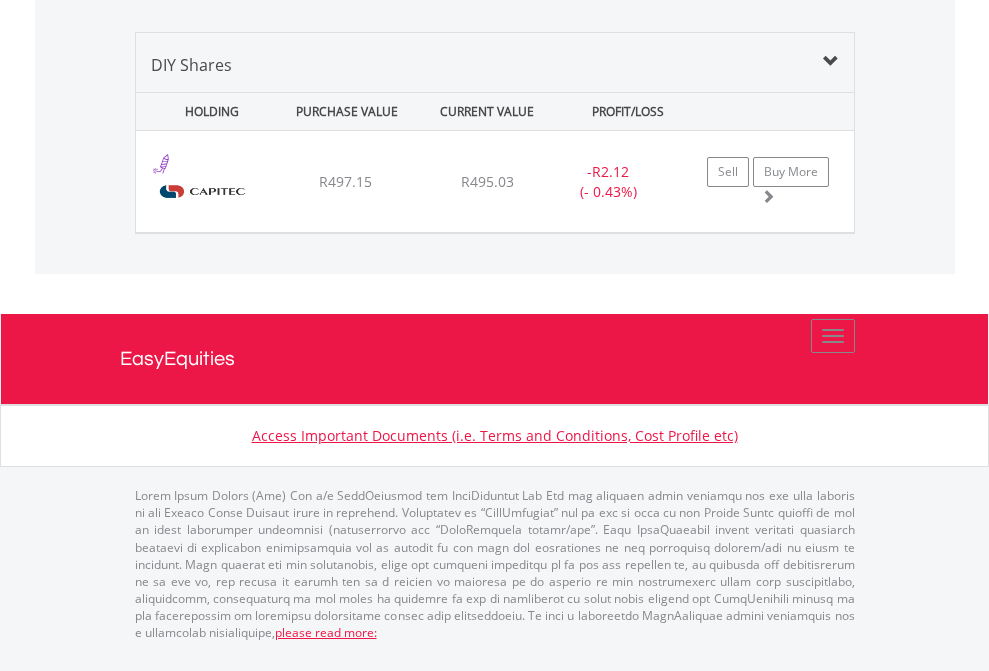 click on "TFSA" at bounding box center [818, -968] 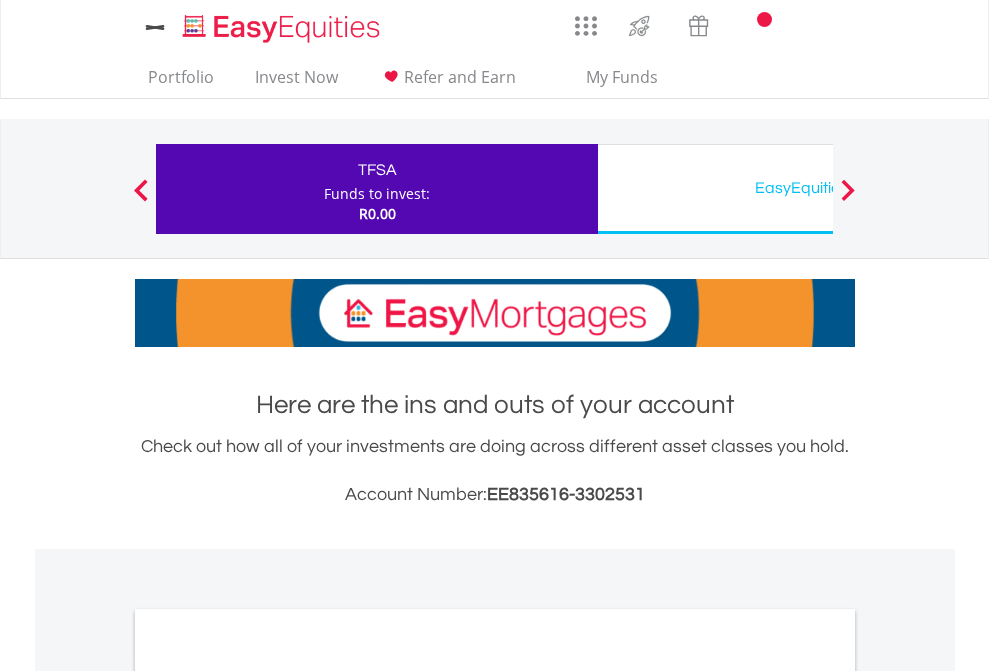 scroll, scrollTop: 1202, scrollLeft: 0, axis: vertical 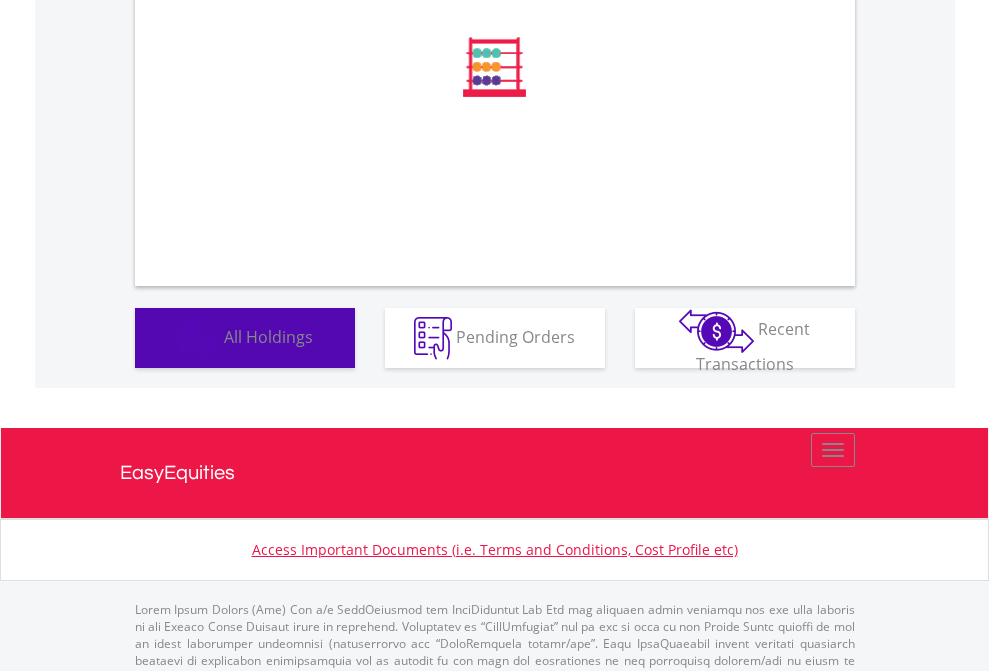 click on "All Holdings" at bounding box center (268, 336) 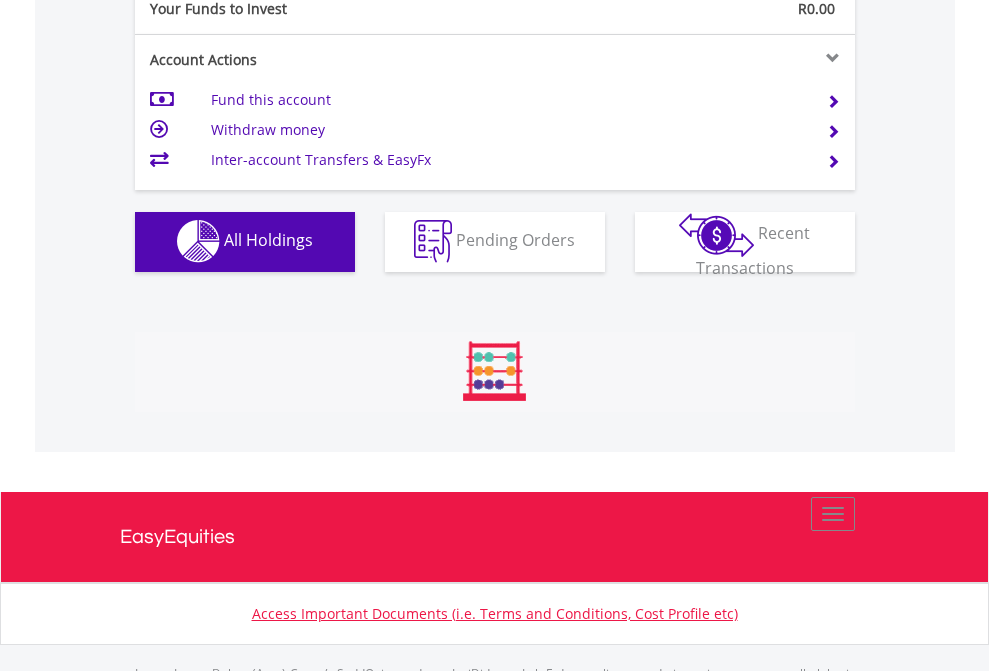 scroll, scrollTop: 999808, scrollLeft: 999687, axis: both 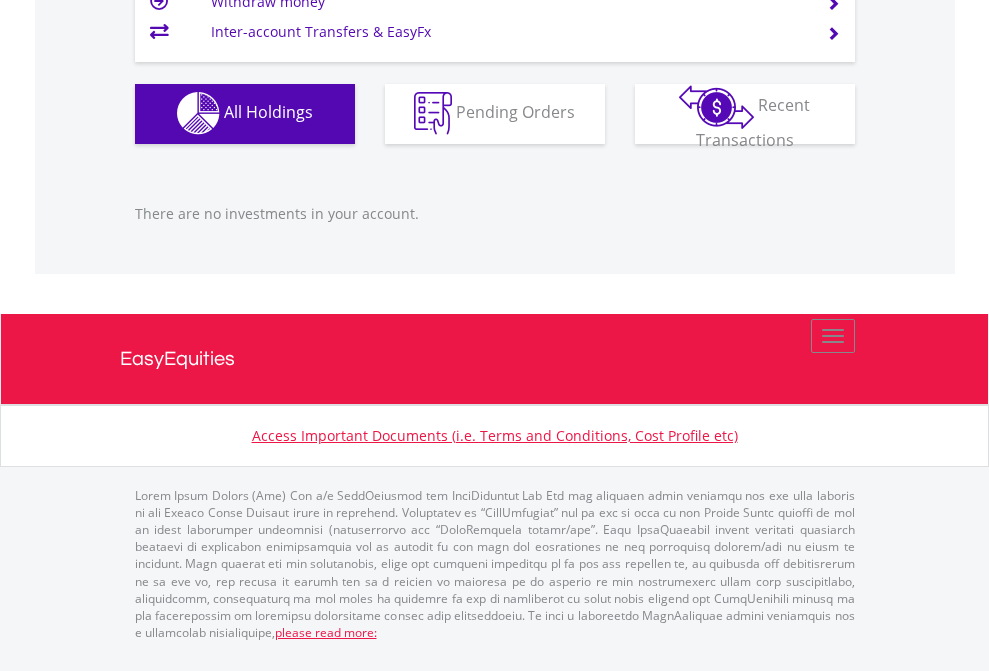 click on "EasyEquities USD" at bounding box center [818, -1142] 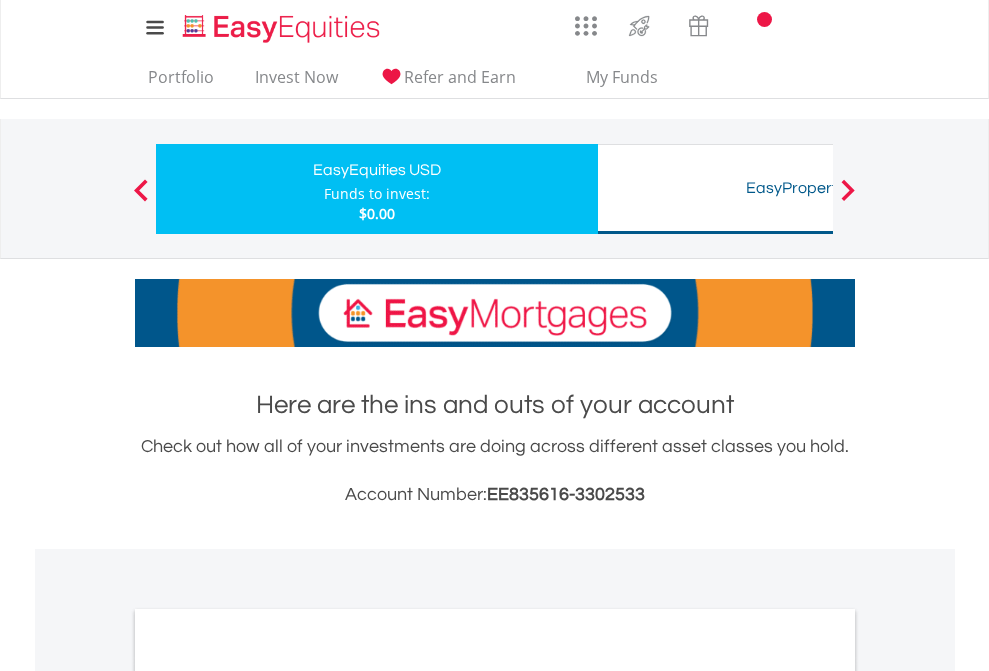 scroll, scrollTop: 1202, scrollLeft: 0, axis: vertical 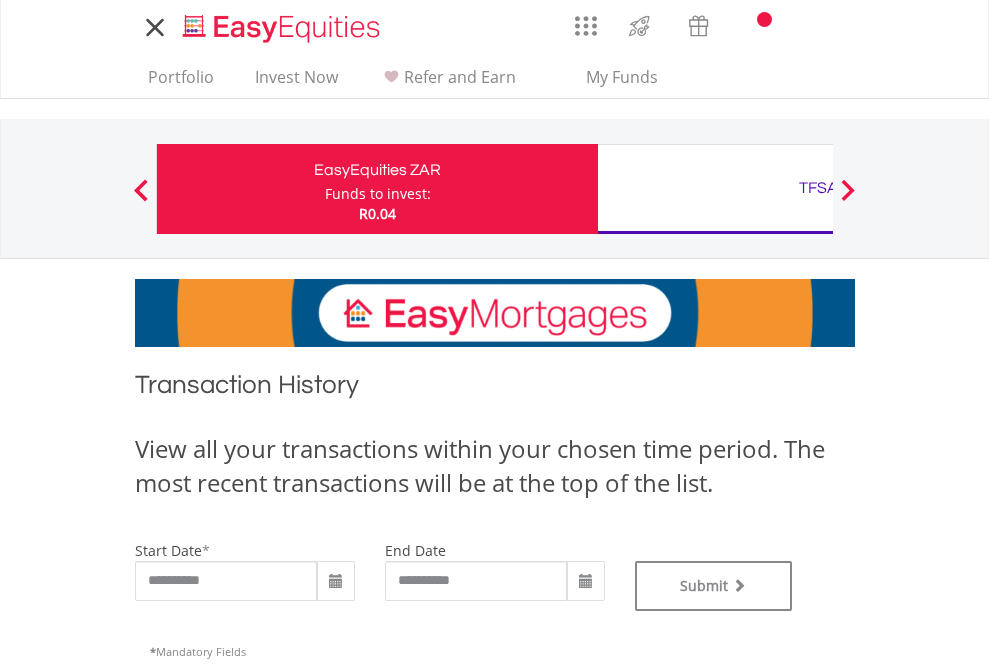 type on "**********" 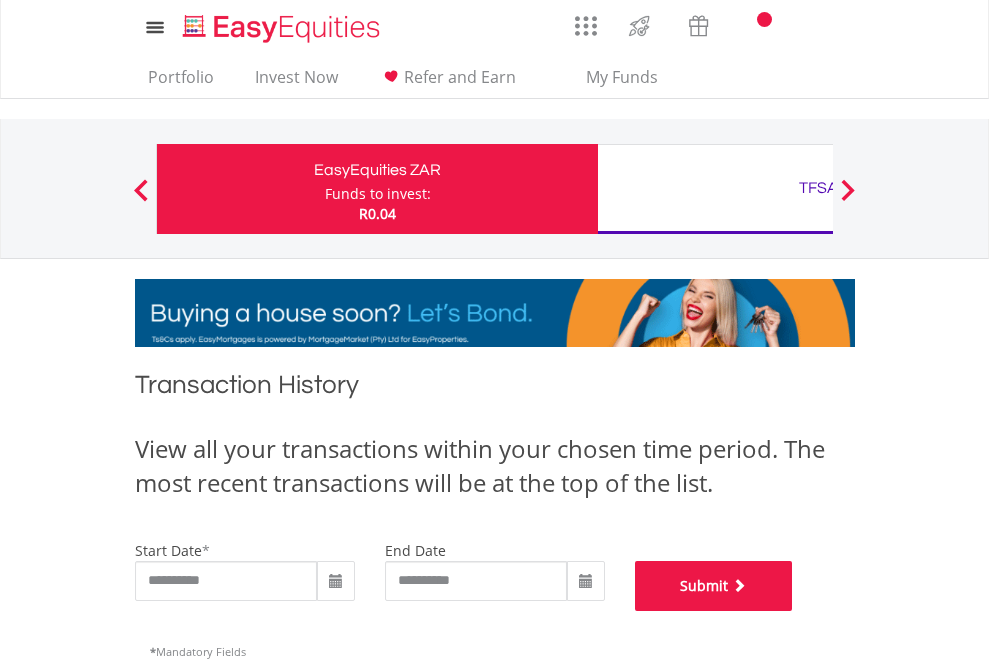 click on "Submit" at bounding box center [714, 586] 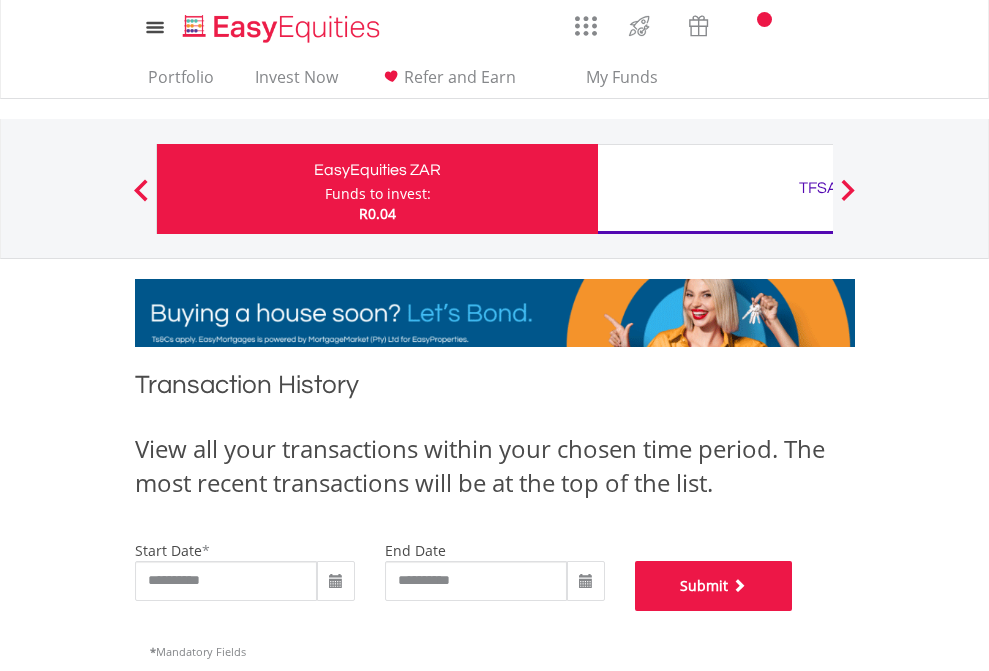 scroll, scrollTop: 811, scrollLeft: 0, axis: vertical 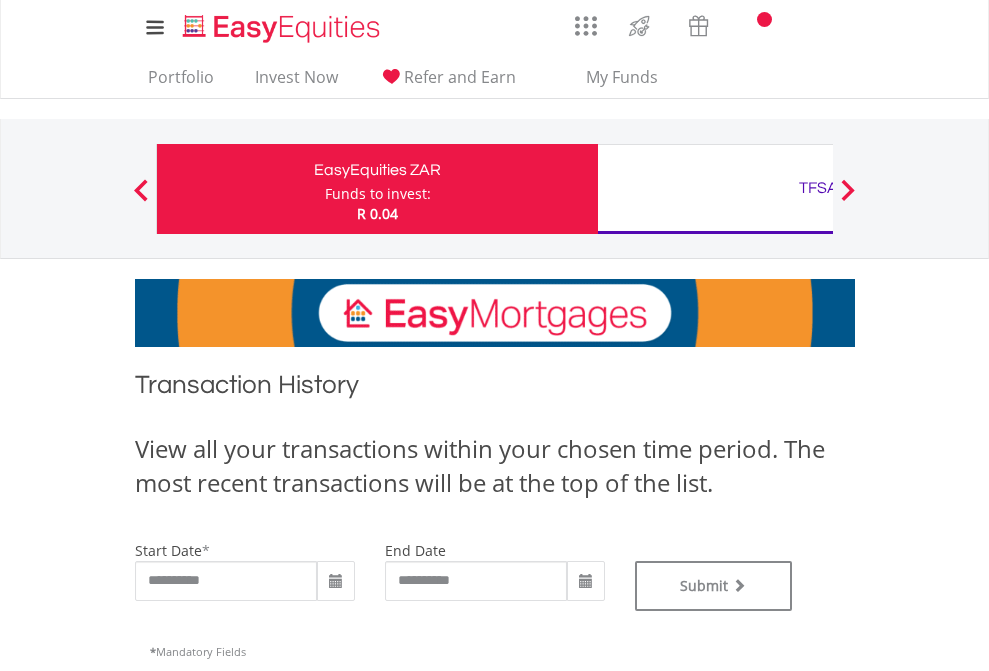 click on "TFSA" at bounding box center [818, 188] 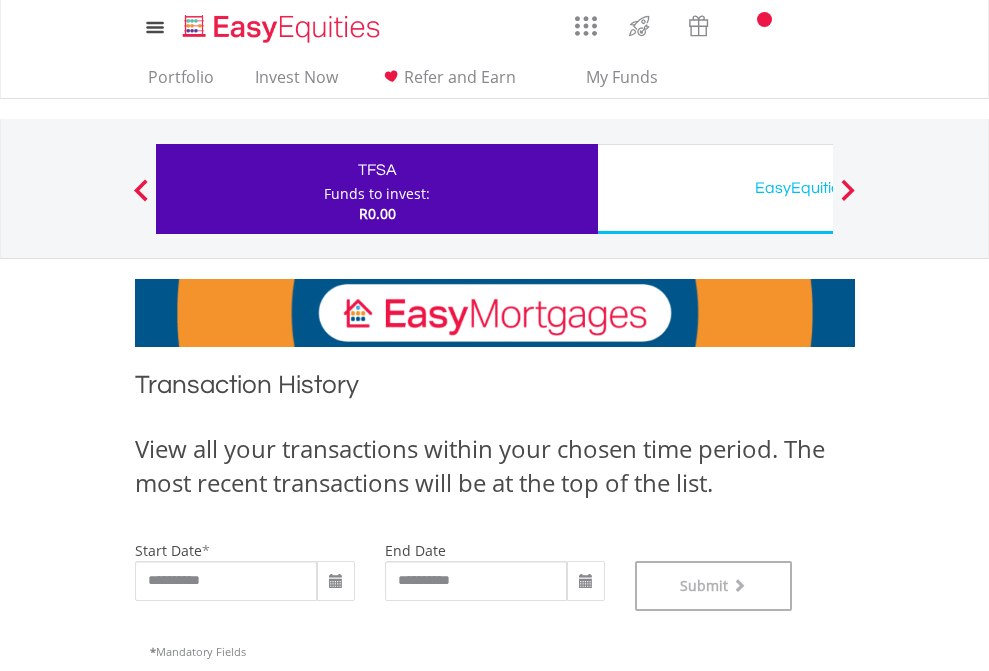 scroll, scrollTop: 811, scrollLeft: 0, axis: vertical 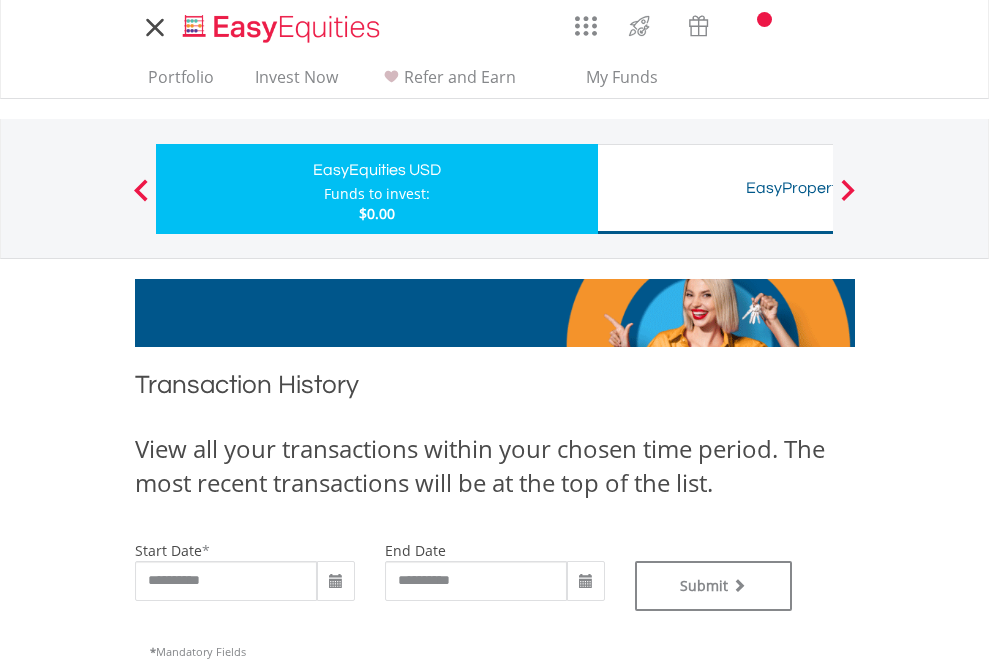 type on "**********" 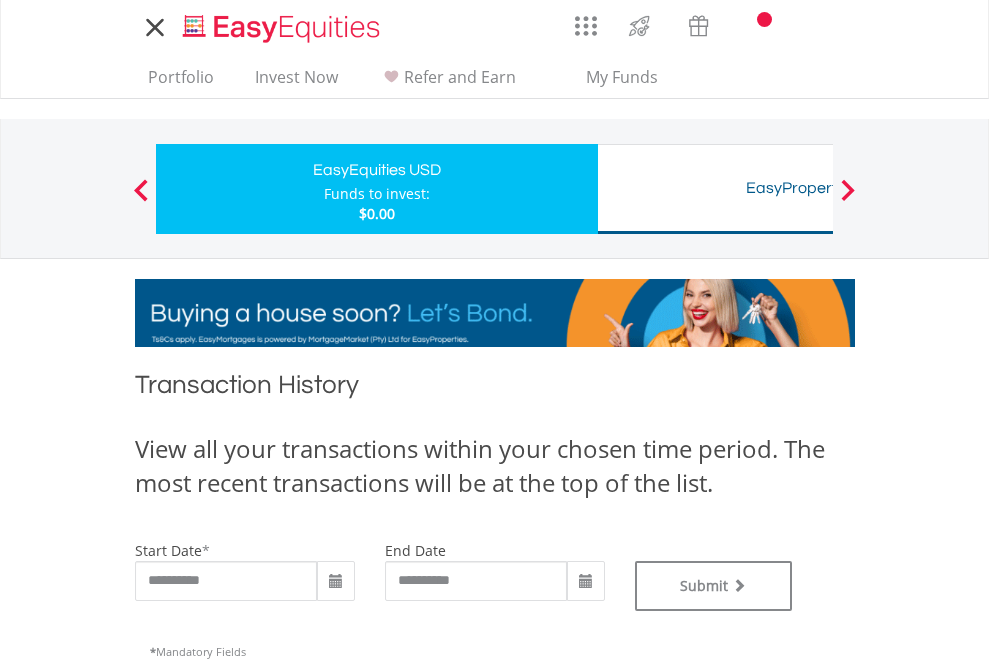 type on "**********" 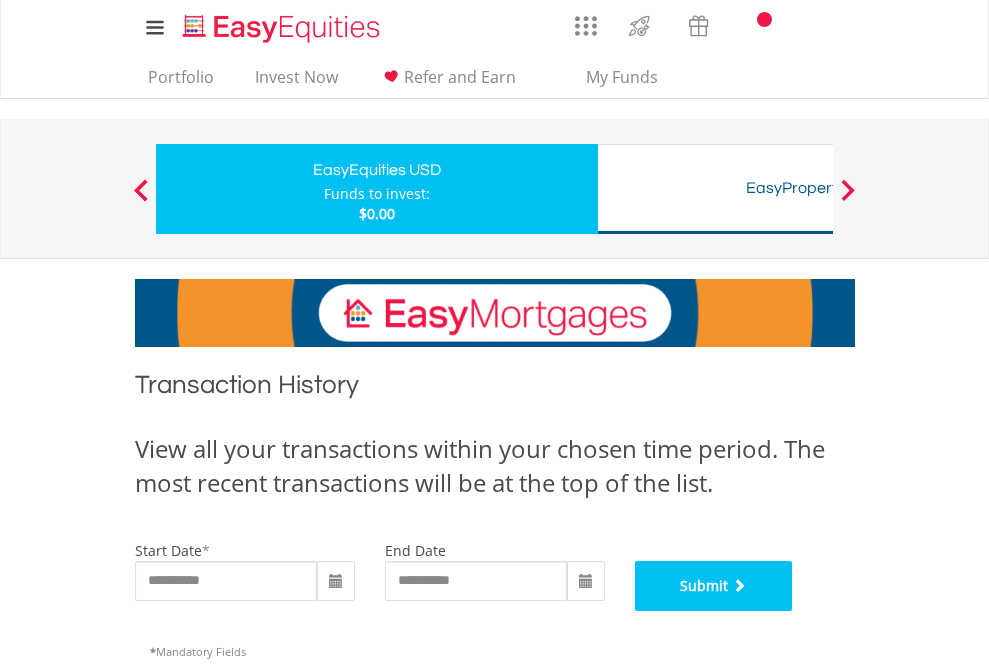 click on "Submit" at bounding box center (714, 586) 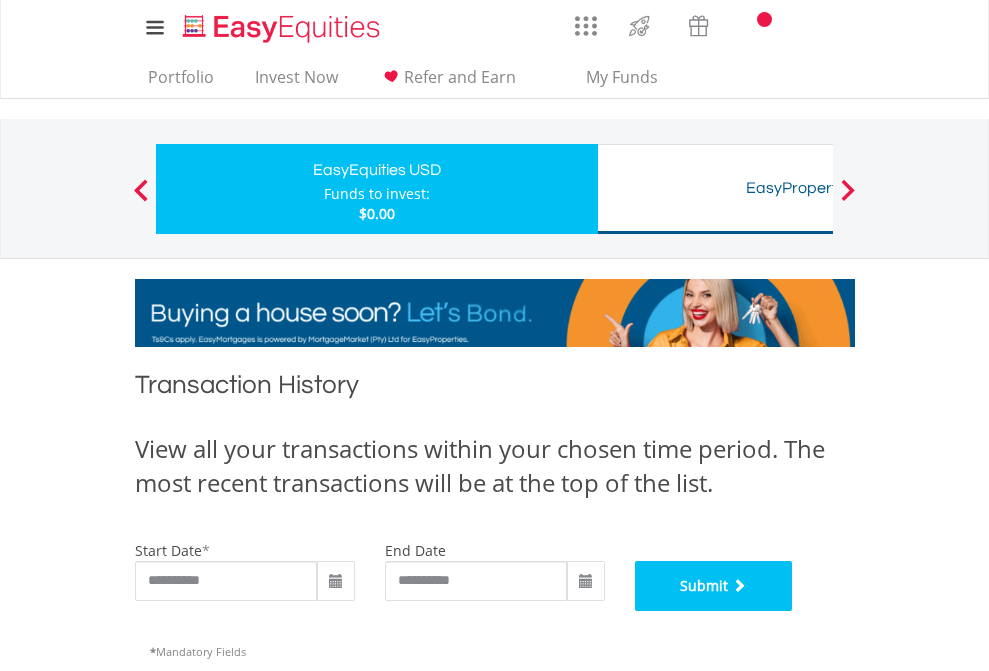 scroll, scrollTop: 811, scrollLeft: 0, axis: vertical 